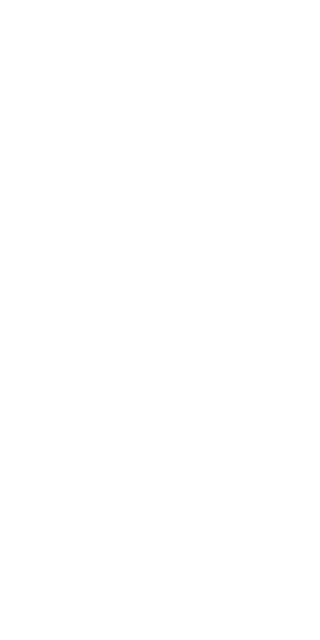 scroll, scrollTop: 0, scrollLeft: 0, axis: both 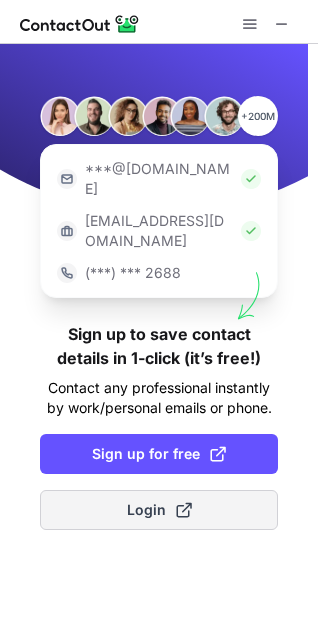 click at bounding box center (184, 510) 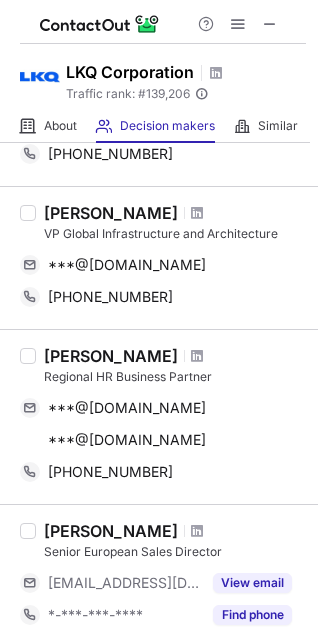 scroll, scrollTop: 840, scrollLeft: 0, axis: vertical 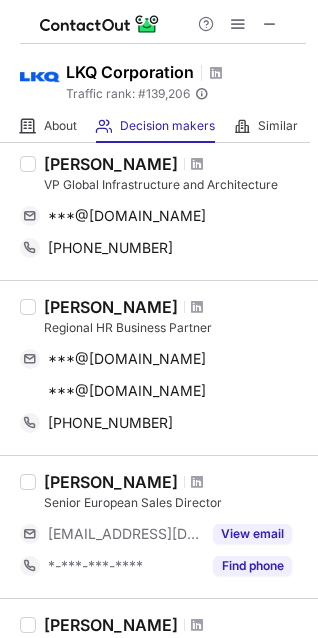 click on "Keshea Madison" at bounding box center [111, 307] 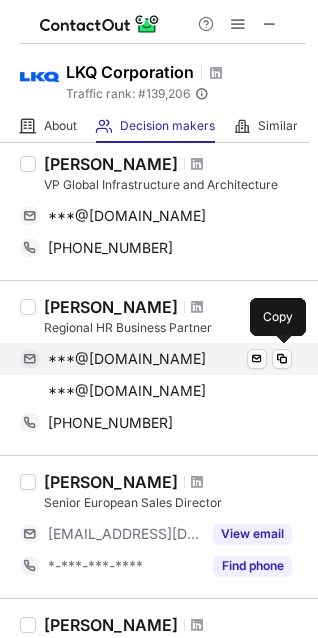 click on "***@[DOMAIN_NAME]" at bounding box center [127, 359] 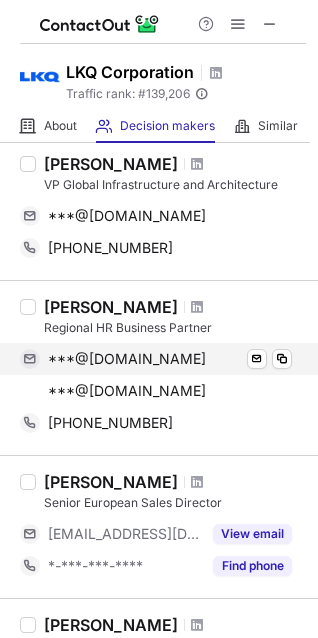 click on "***@[DOMAIN_NAME]" at bounding box center (127, 359) 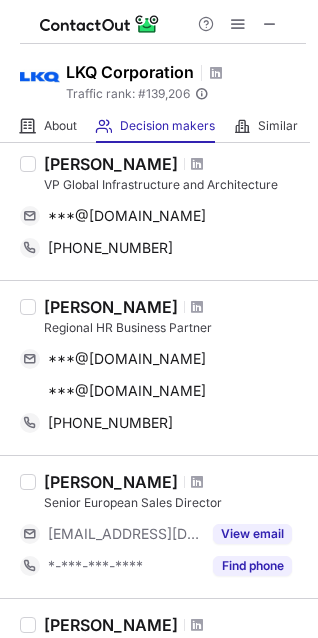 click on "Keshea Madison" at bounding box center [111, 307] 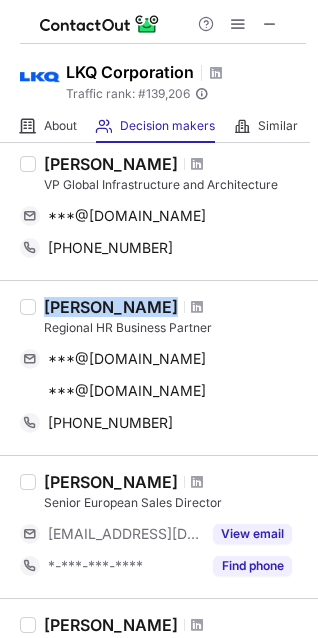 drag, startPoint x: 40, startPoint y: 302, endPoint x: 178, endPoint y: 297, distance: 138.09055 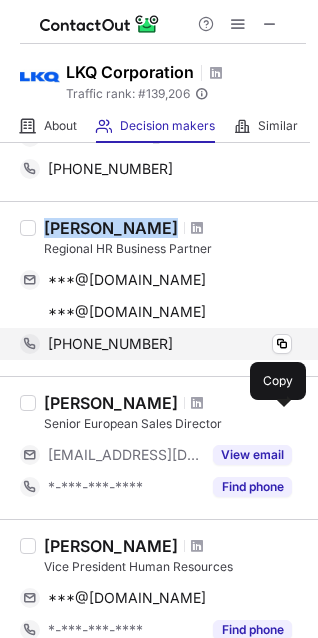 scroll, scrollTop: 960, scrollLeft: 0, axis: vertical 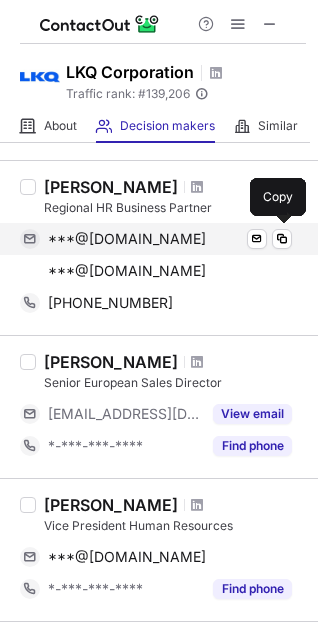 click at bounding box center [30, 239] 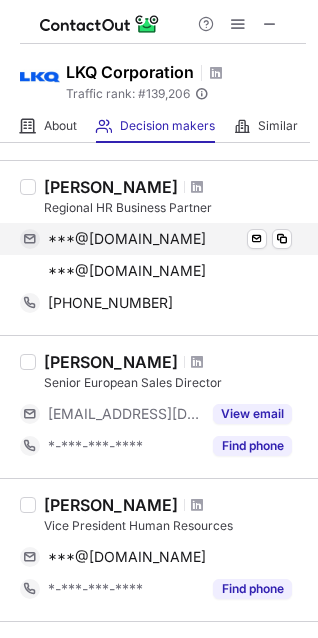 click on "***@[DOMAIN_NAME]" at bounding box center (127, 239) 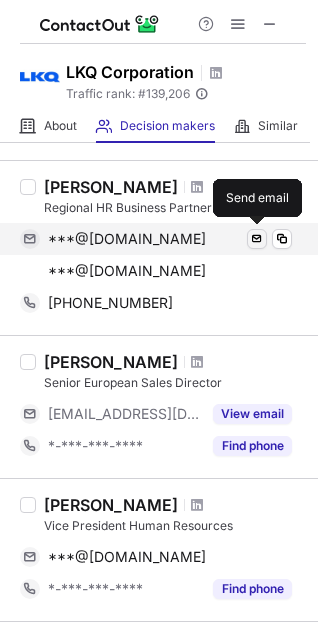 click at bounding box center (257, 239) 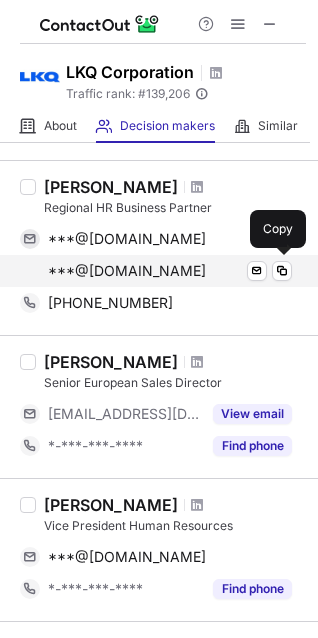 click on "***@hotmail.com" at bounding box center (127, 271) 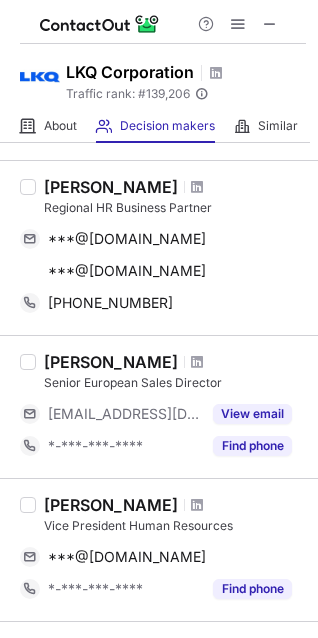 drag, startPoint x: 37, startPoint y: 180, endPoint x: 174, endPoint y: 195, distance: 137.81873 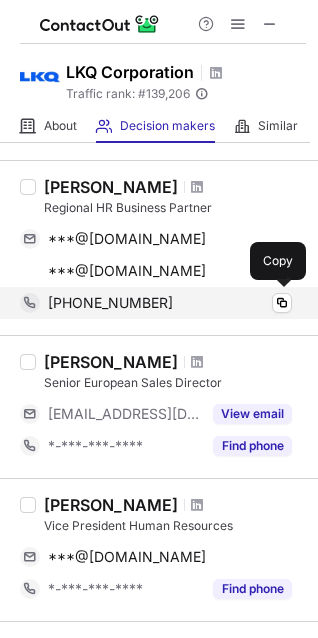 copy on "Keshea Madison" 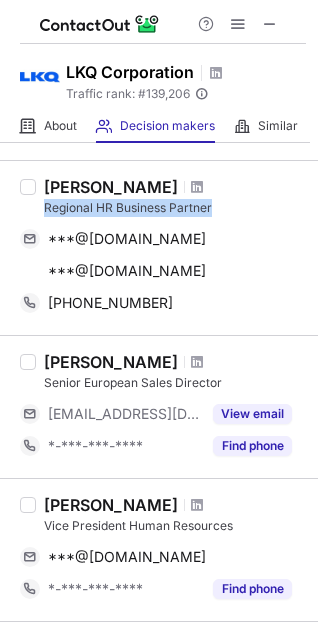 drag, startPoint x: 44, startPoint y: 209, endPoint x: 215, endPoint y: 206, distance: 171.0263 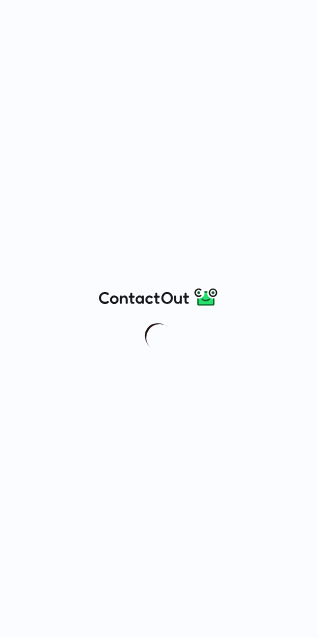 scroll, scrollTop: 0, scrollLeft: 0, axis: both 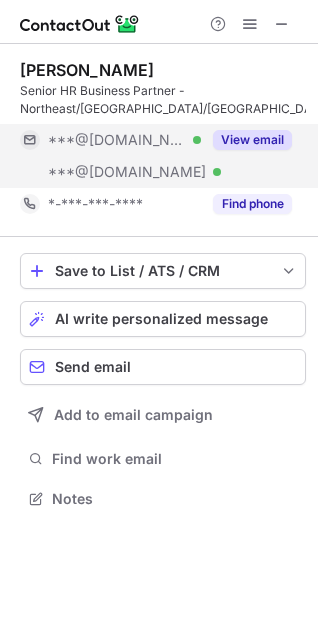 click on "View email" at bounding box center [252, 140] 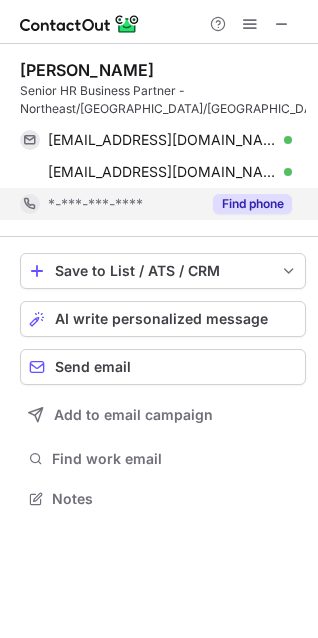 click on "Find phone" at bounding box center (252, 204) 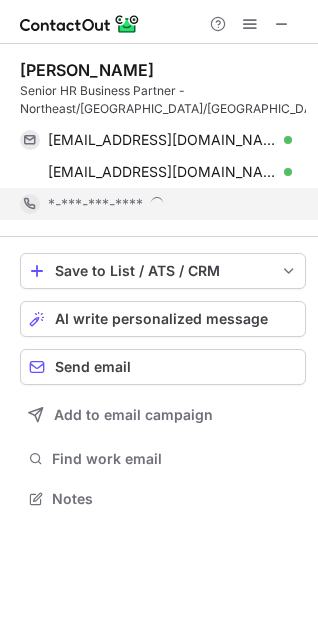 scroll, scrollTop: 10, scrollLeft: 10, axis: both 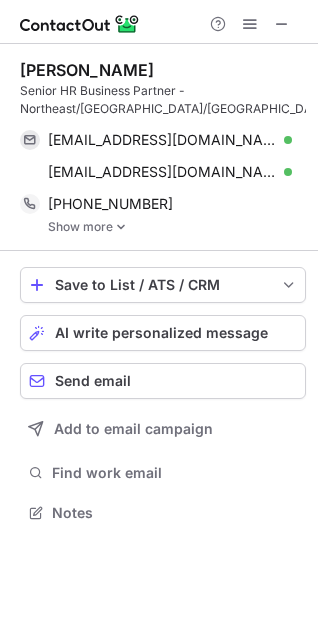 click on "Keshea Madison Senior HR Business Partner - Northeast/Midwest/New England kesheamadison@gmail.com Verified Send email Copy kesheamadison@hotmail.com Verified Send email Copy +14047344712 Copy Show more" at bounding box center [163, 147] 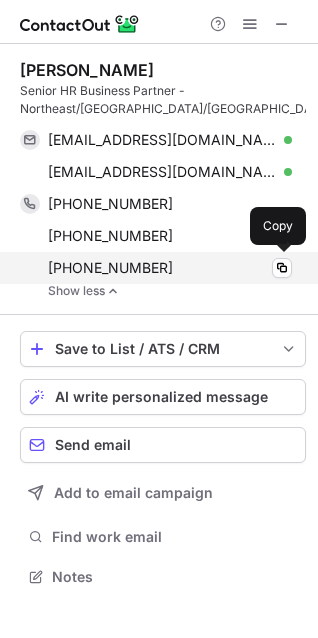 scroll, scrollTop: 563, scrollLeft: 318, axis: both 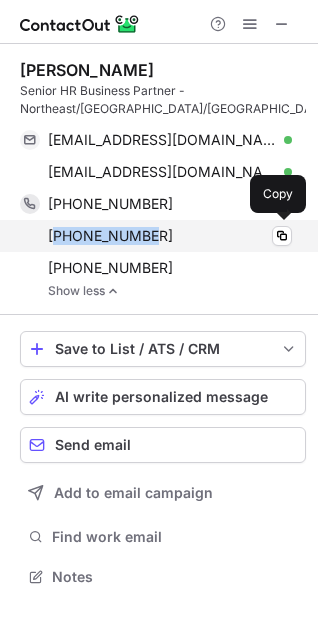 drag, startPoint x: 160, startPoint y: 233, endPoint x: 55, endPoint y: 236, distance: 105.04285 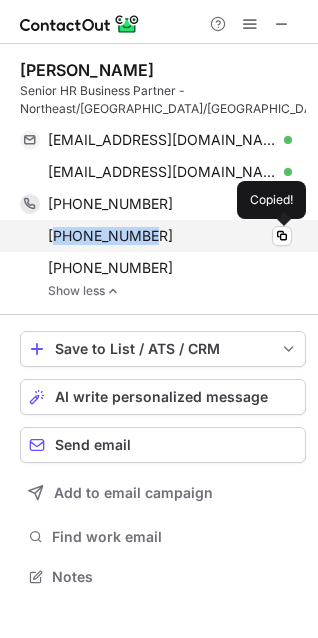 copy on "14322275261" 